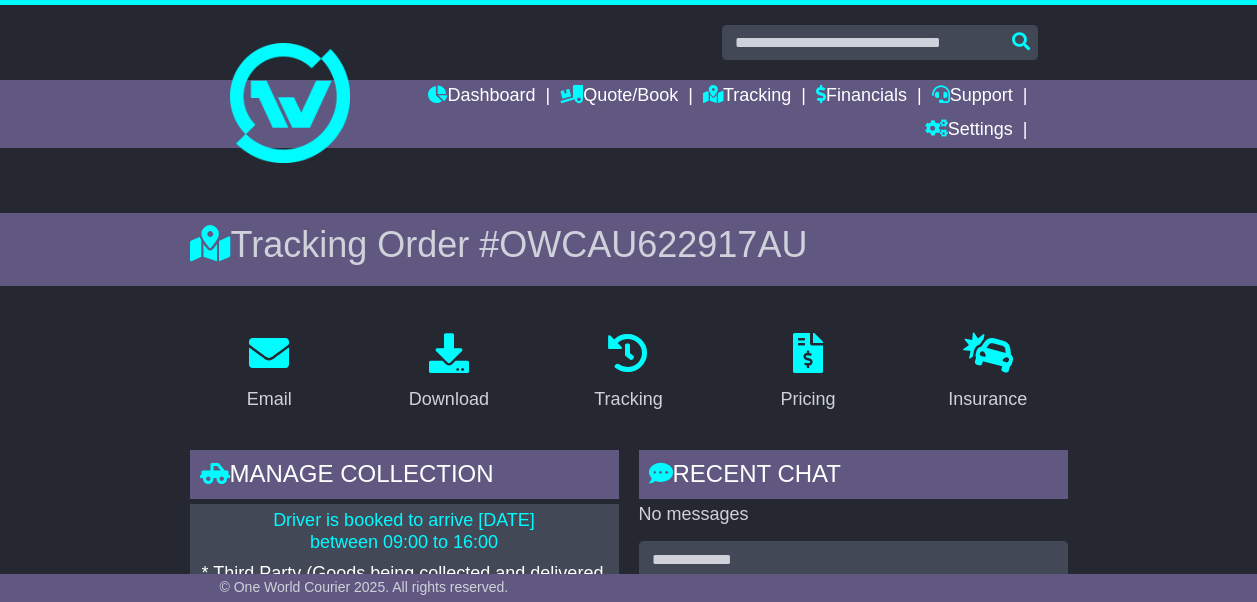 scroll, scrollTop: 11, scrollLeft: 0, axis: vertical 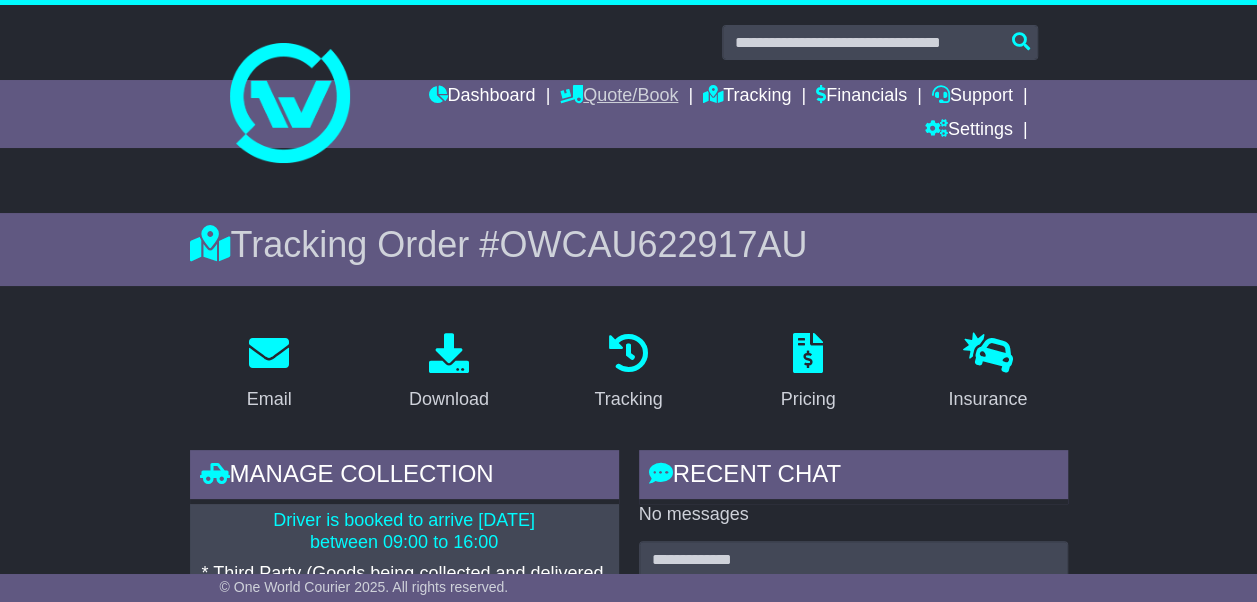 click on "Quote/Book" at bounding box center (619, 97) 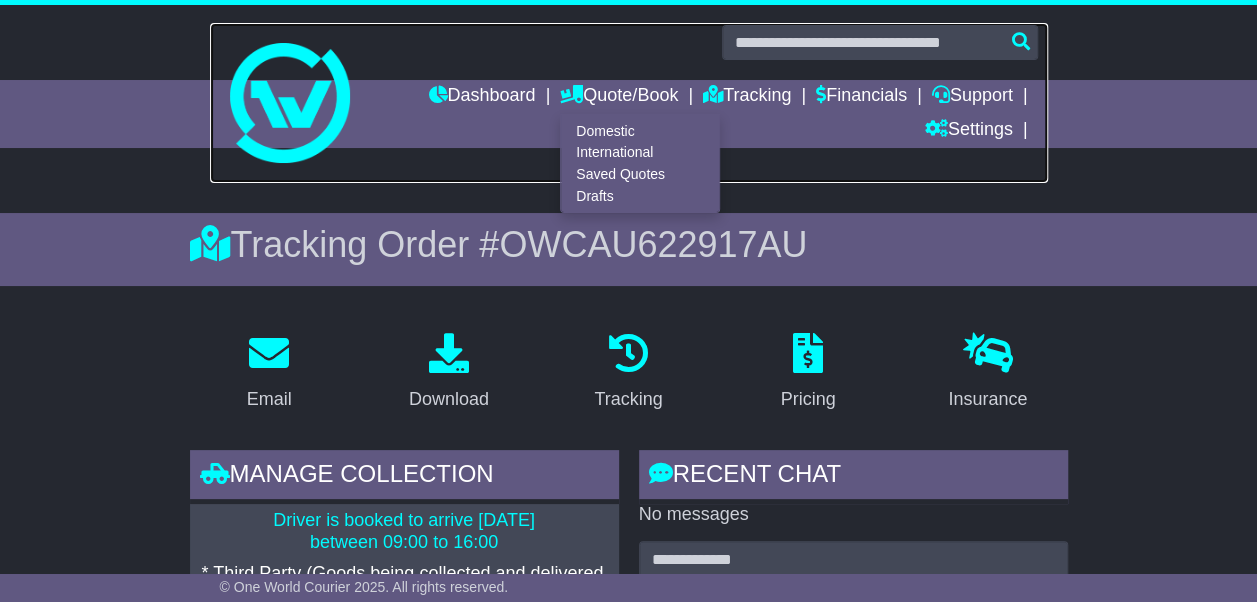 click at bounding box center [629, 103] 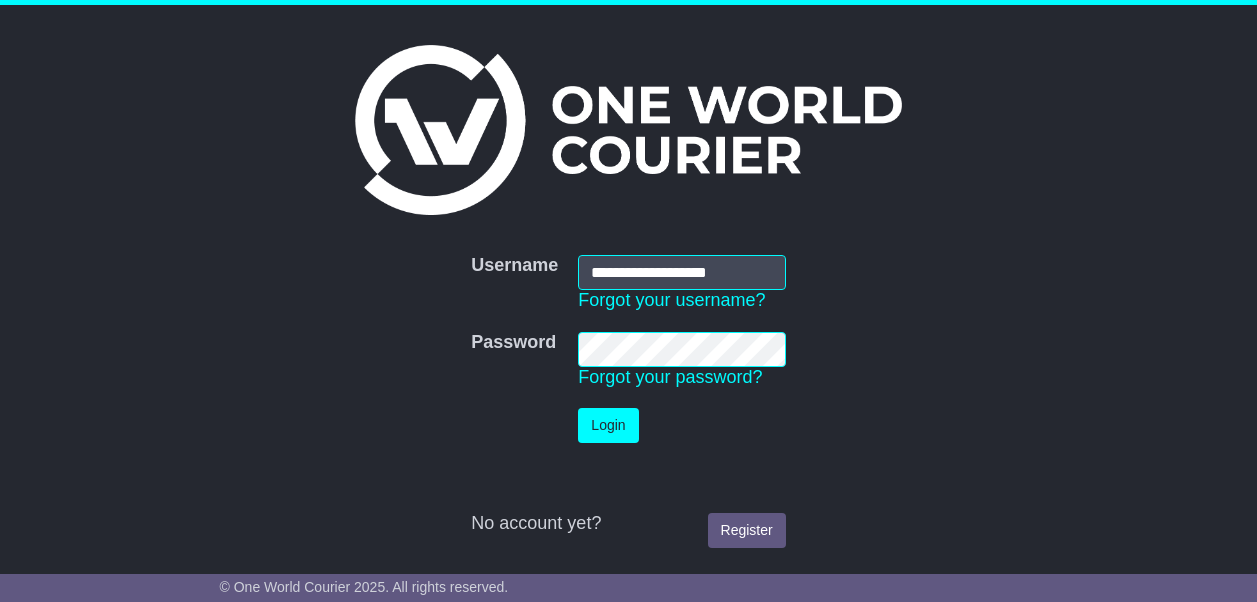 scroll, scrollTop: 0, scrollLeft: 0, axis: both 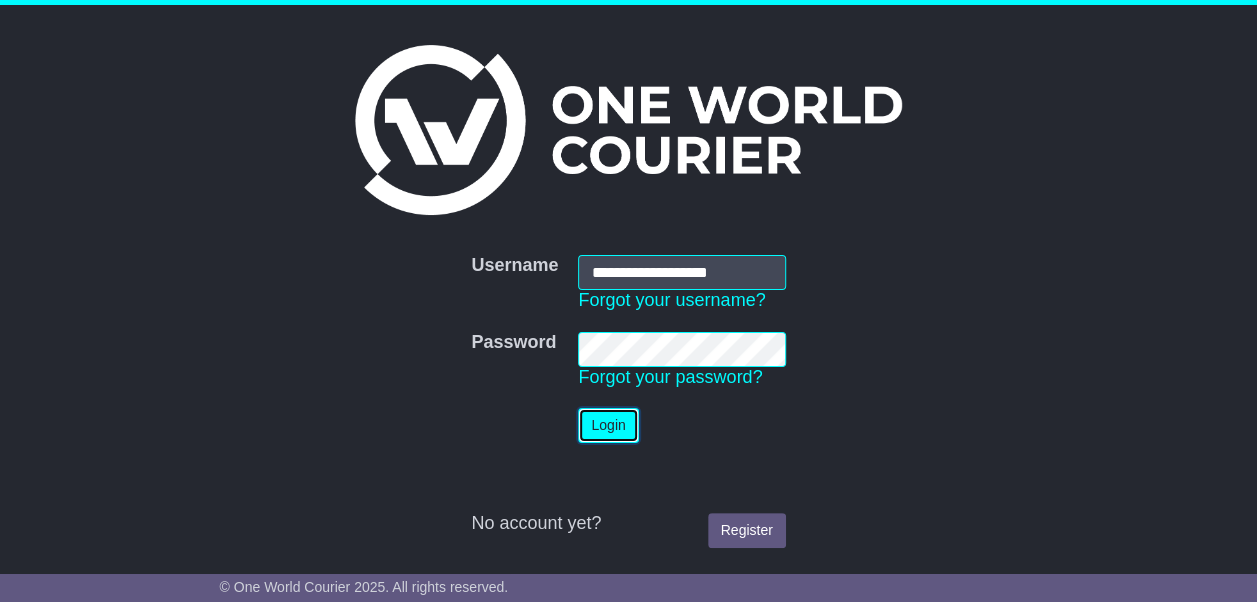 click on "Login" at bounding box center (608, 425) 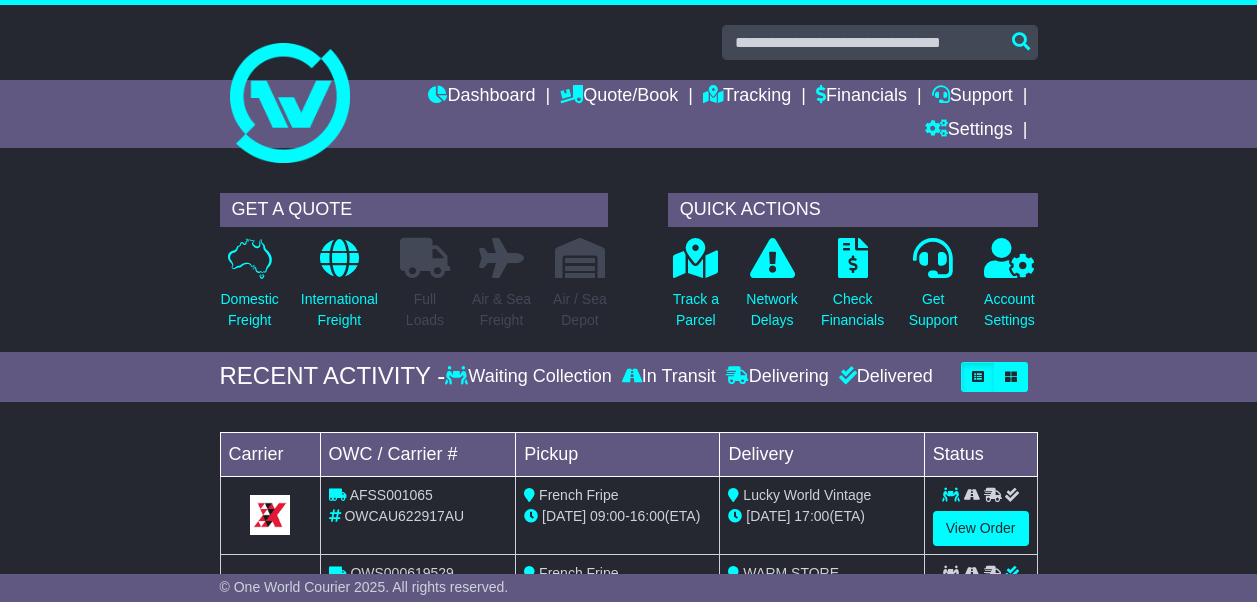 scroll, scrollTop: 0, scrollLeft: 0, axis: both 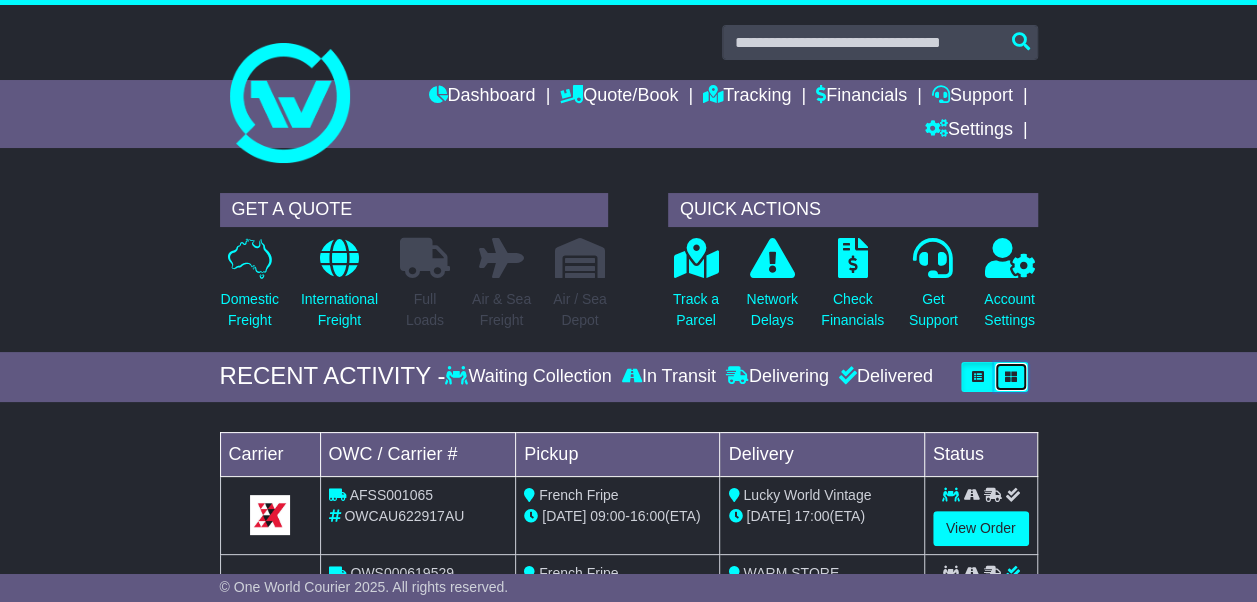 click at bounding box center (1011, 377) 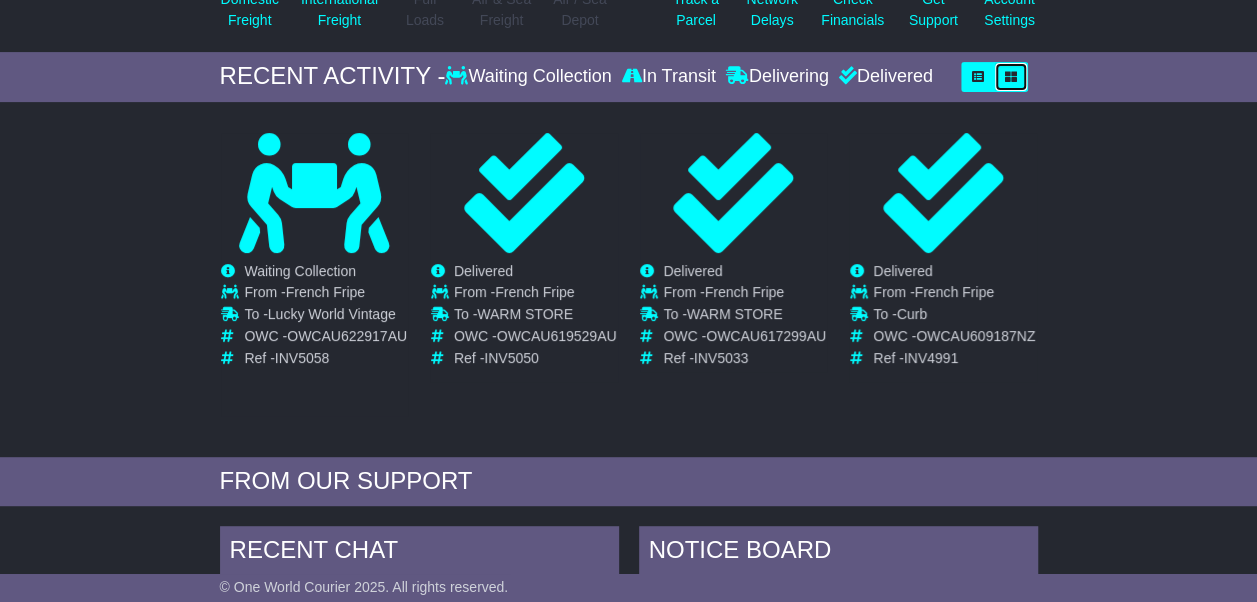scroll, scrollTop: 500, scrollLeft: 0, axis: vertical 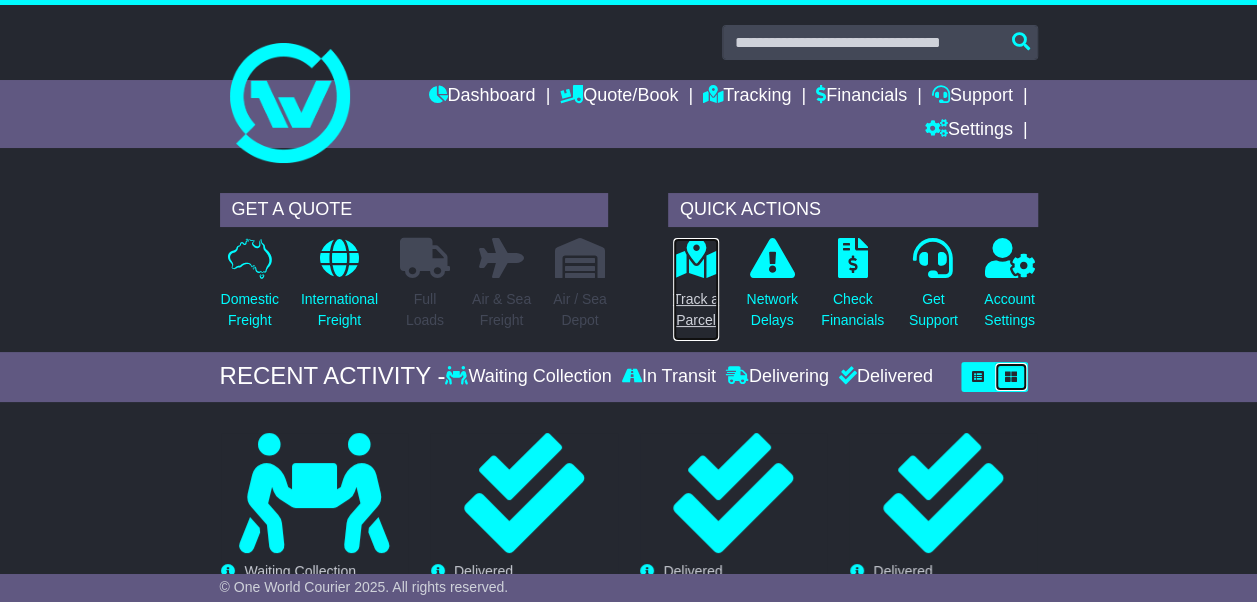 click on "Track a Parcel" at bounding box center (696, 310) 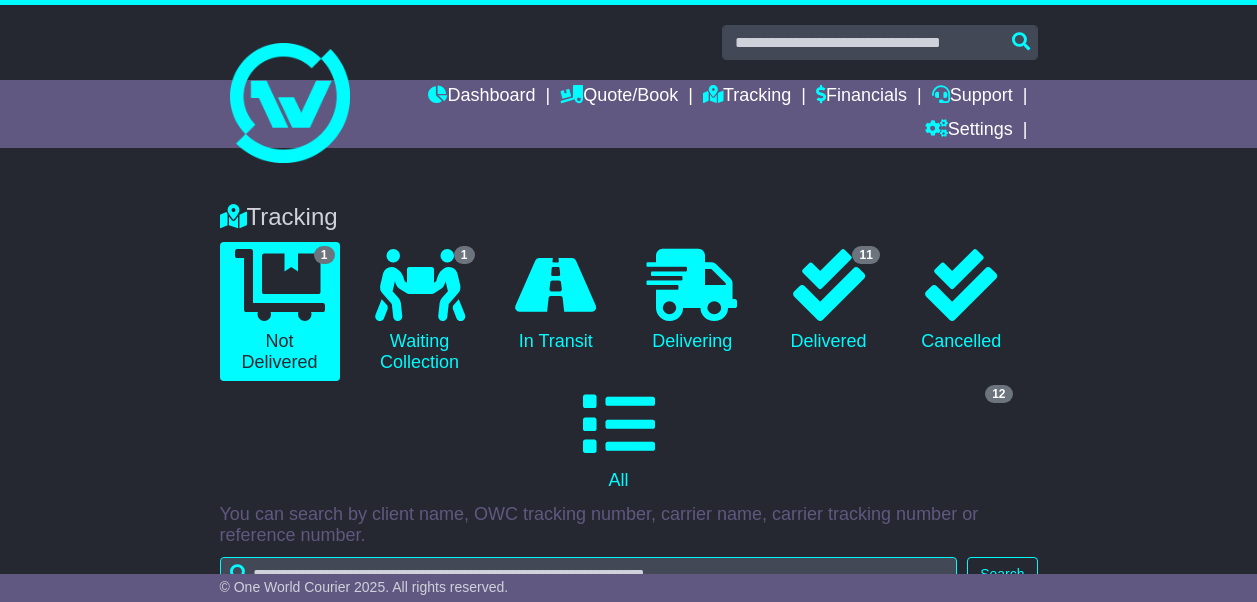 scroll, scrollTop: 0, scrollLeft: 0, axis: both 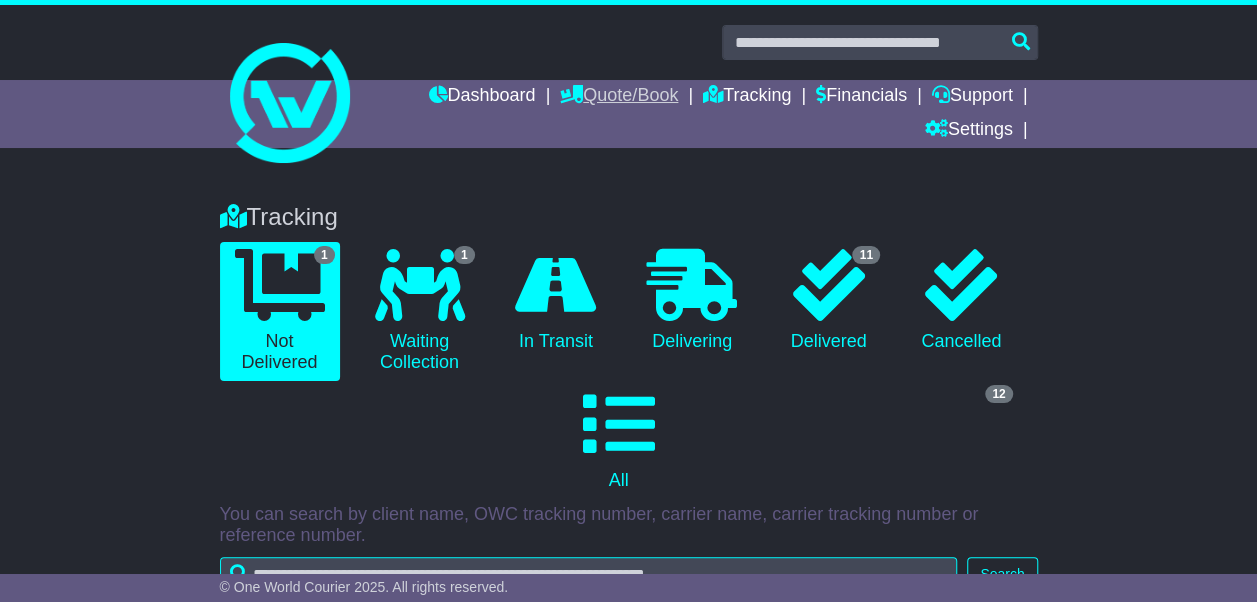click on "Quote/Book" at bounding box center (619, 97) 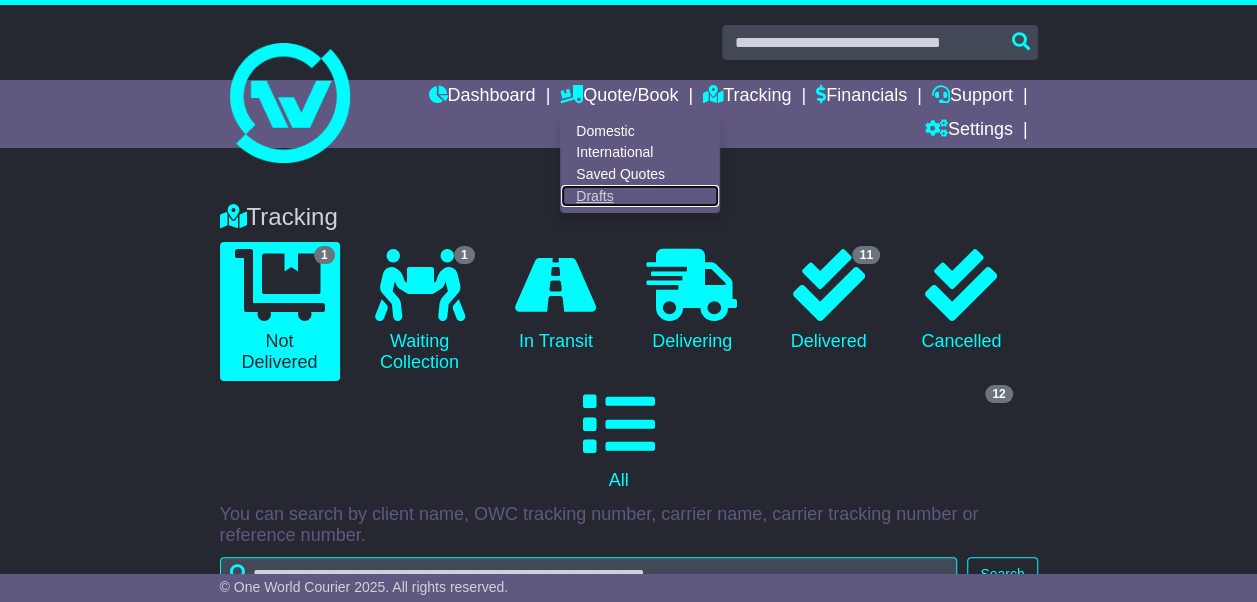 click on "Drafts" at bounding box center (640, 196) 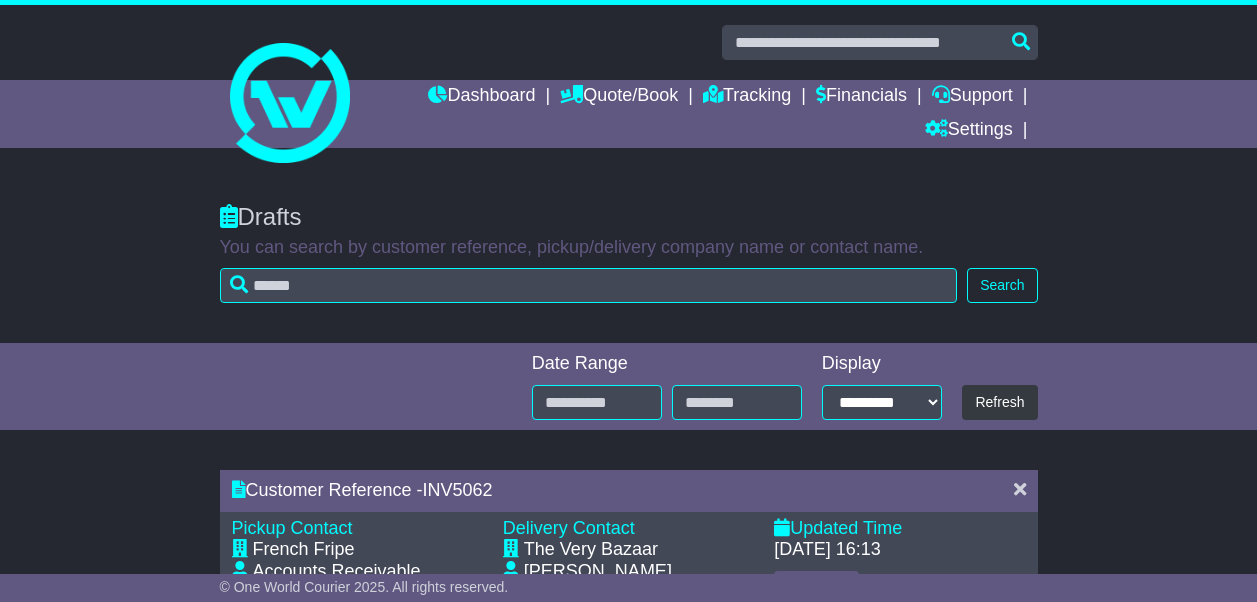 scroll, scrollTop: 0, scrollLeft: 0, axis: both 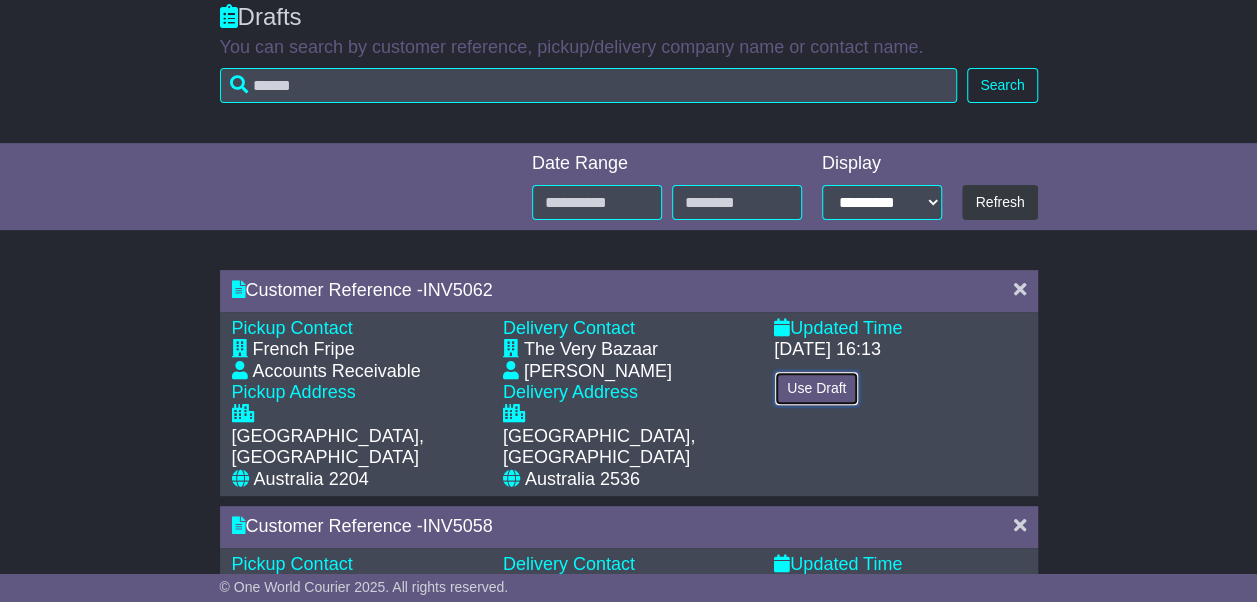 click on "Use Draft" at bounding box center [816, 388] 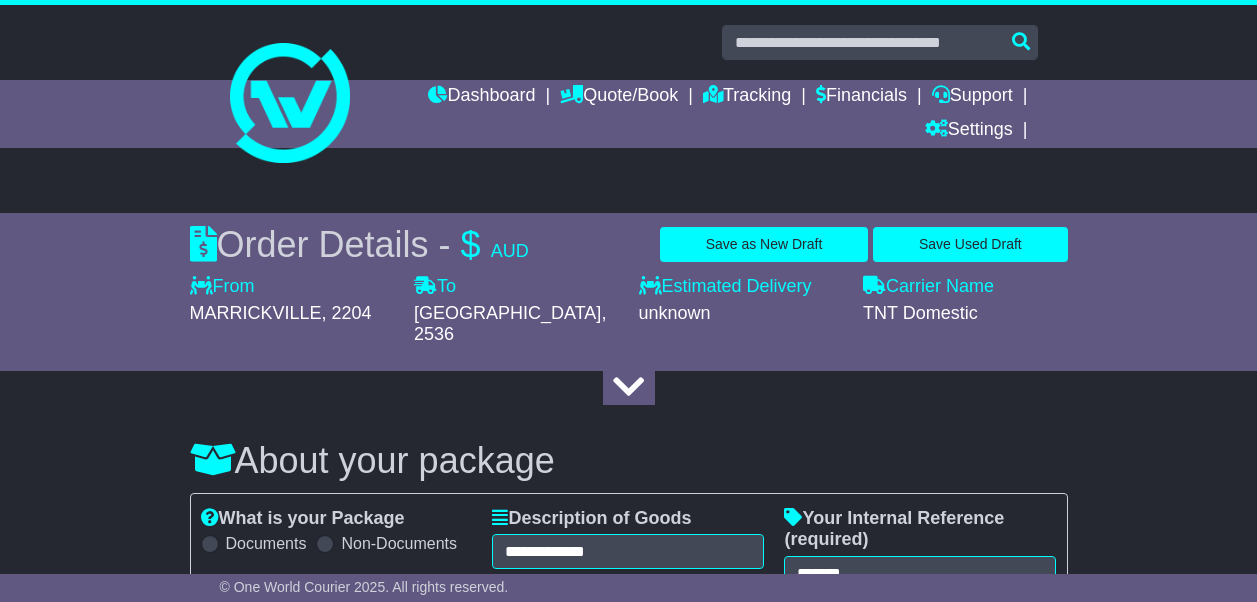 select on "***" 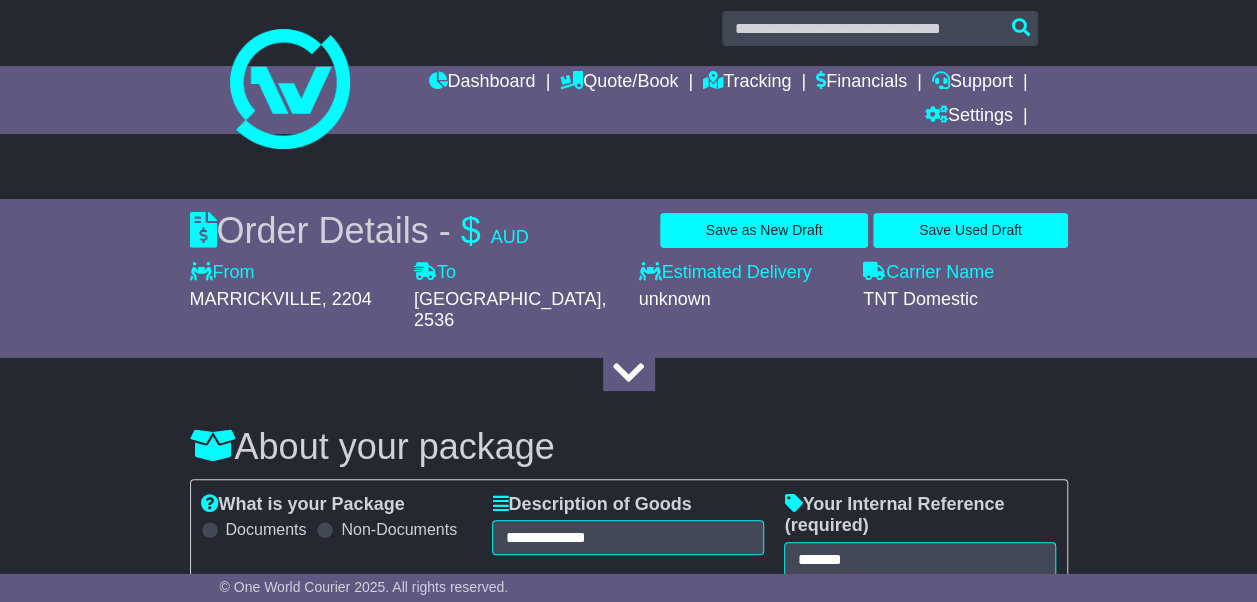 scroll, scrollTop: 201, scrollLeft: 0, axis: vertical 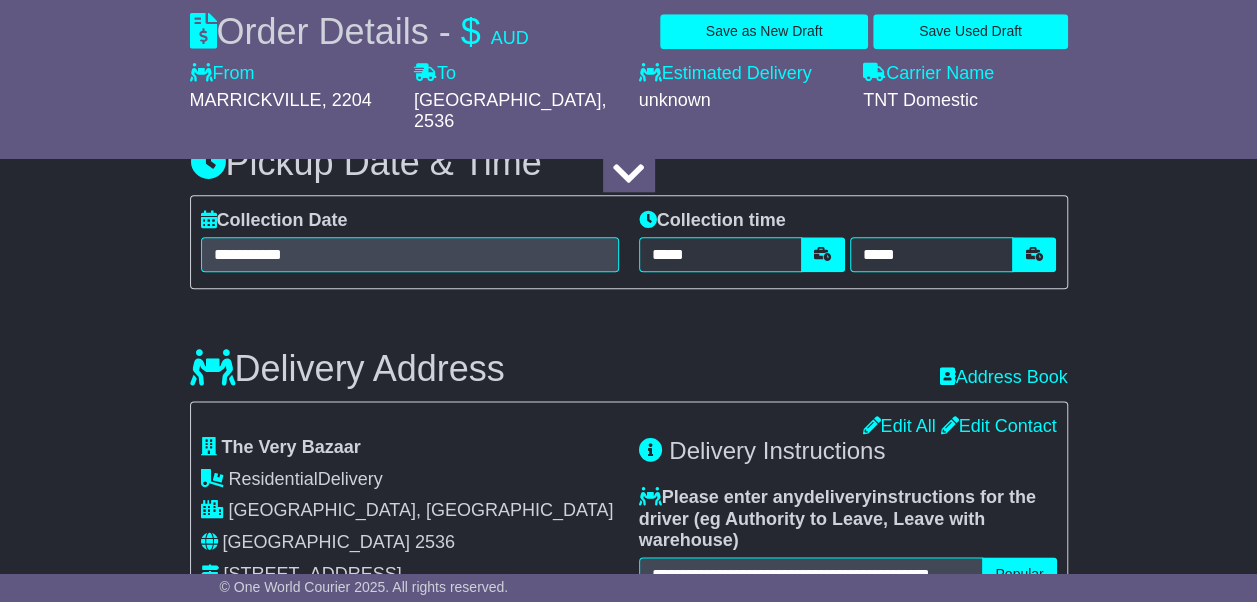 click on "**********" at bounding box center [410, 242] 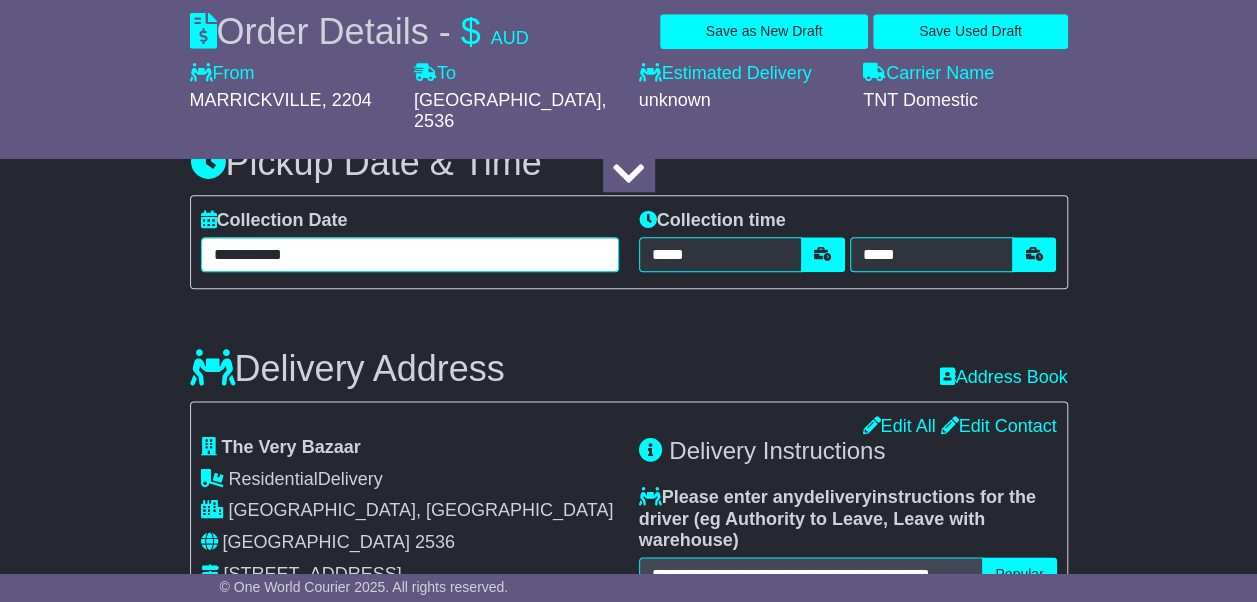 click on "**********" at bounding box center [410, 254] 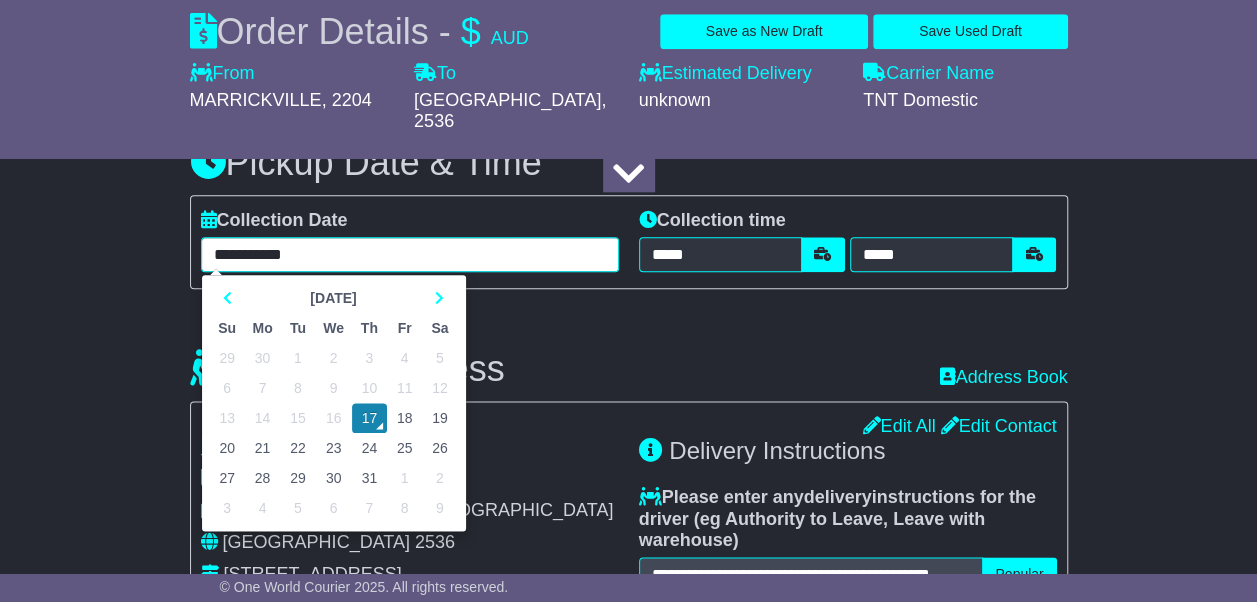 click on "18" at bounding box center (404, 418) 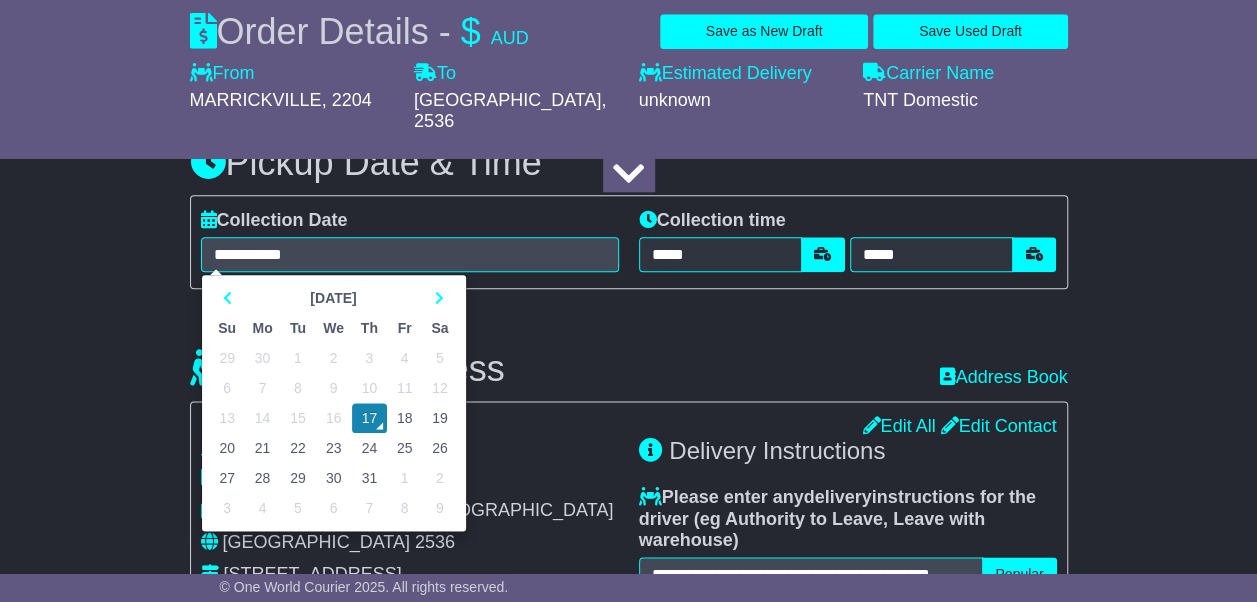 type on "**********" 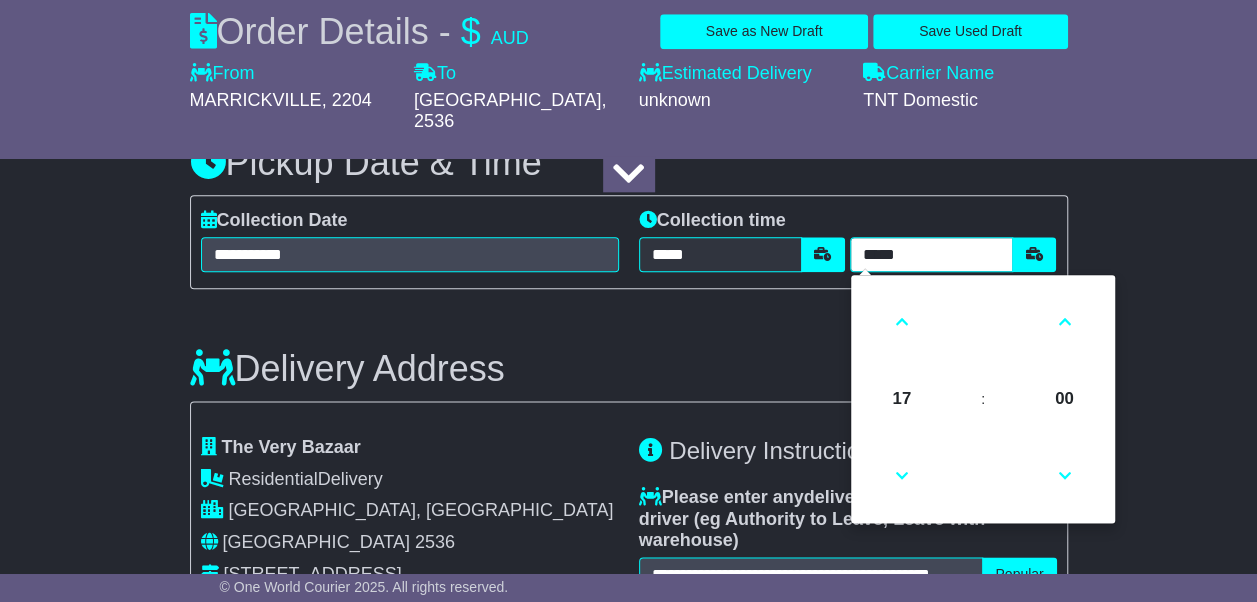 click on "*****" at bounding box center (931, 254) 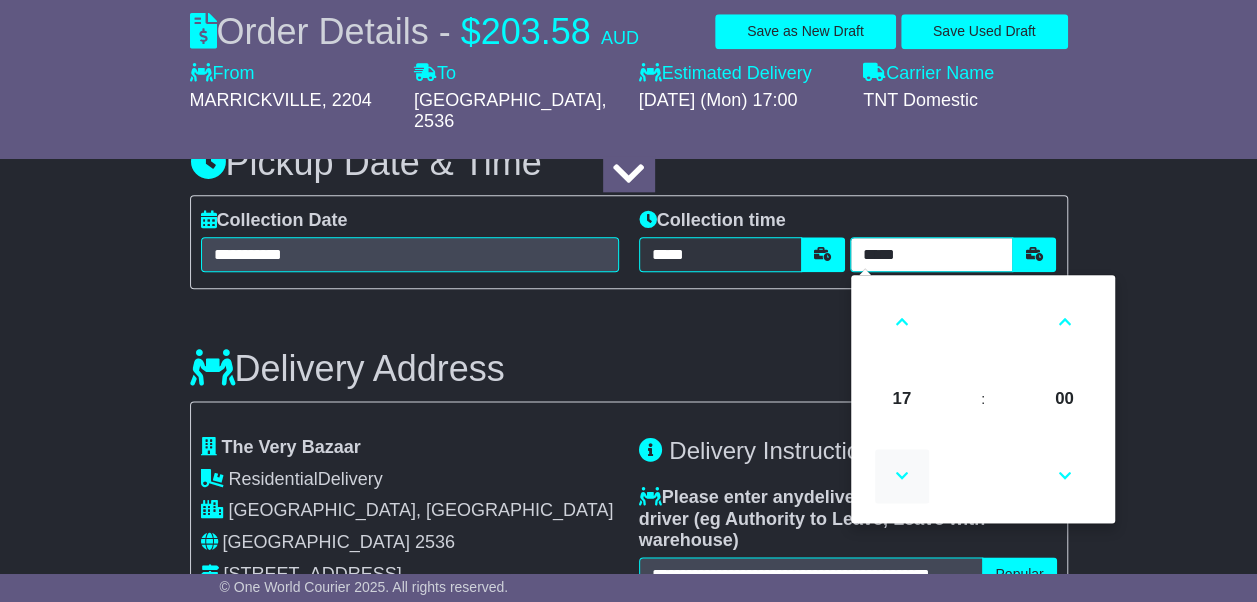 click at bounding box center (902, 476) 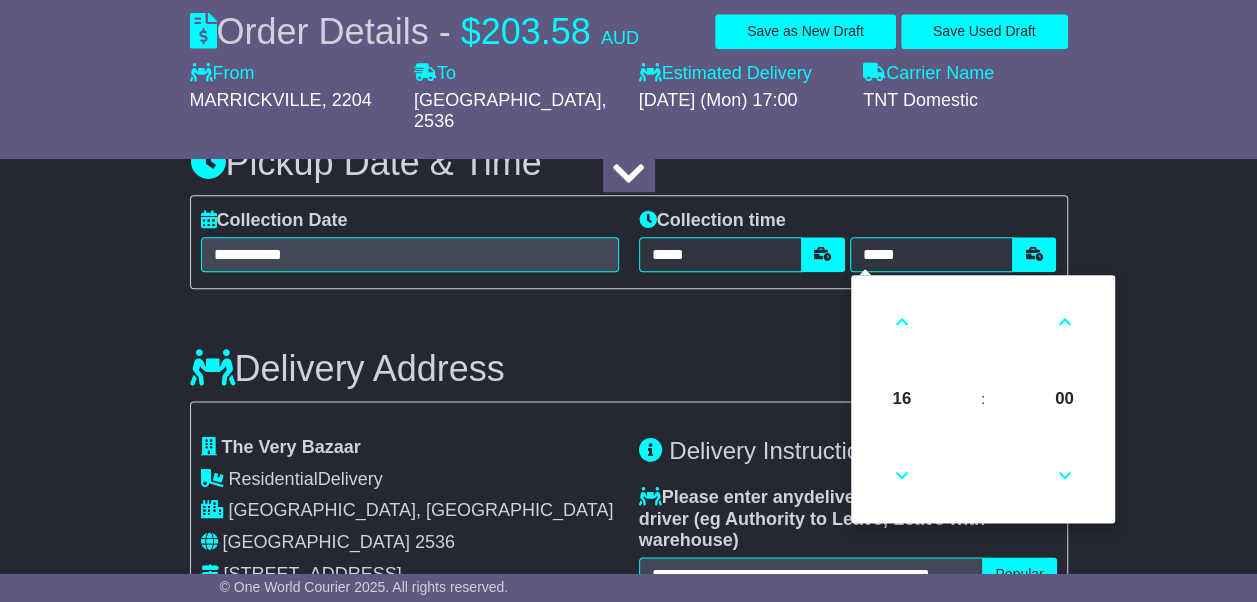 click on "Delivery Address
Recent:
Address Book" at bounding box center (629, 354) 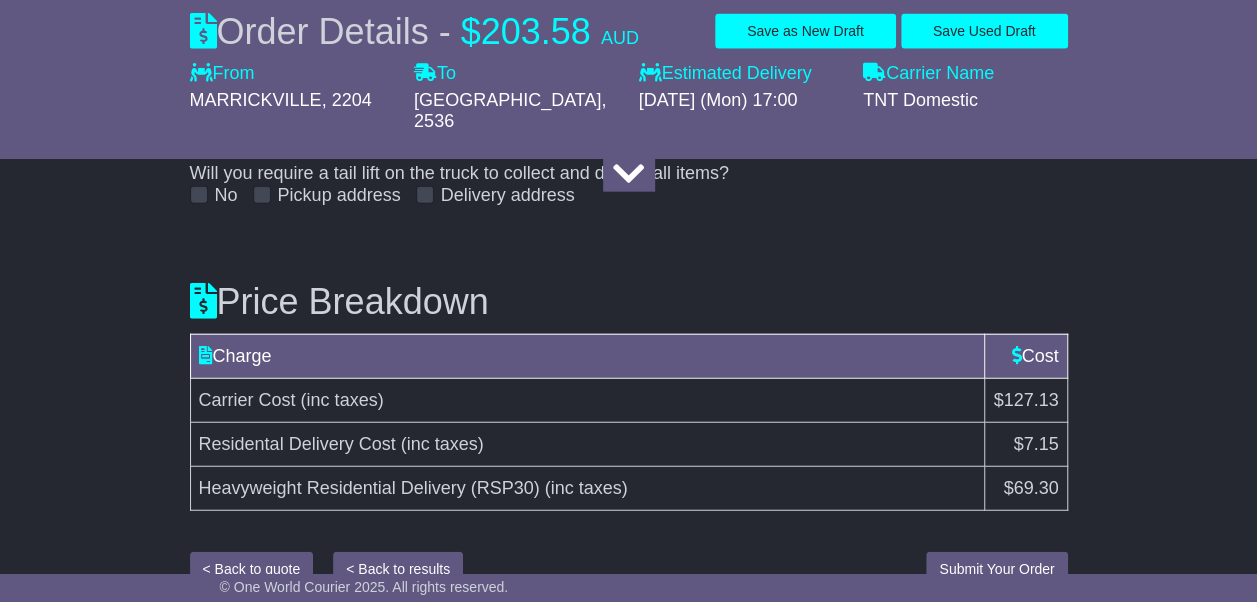 scroll, scrollTop: 2320, scrollLeft: 0, axis: vertical 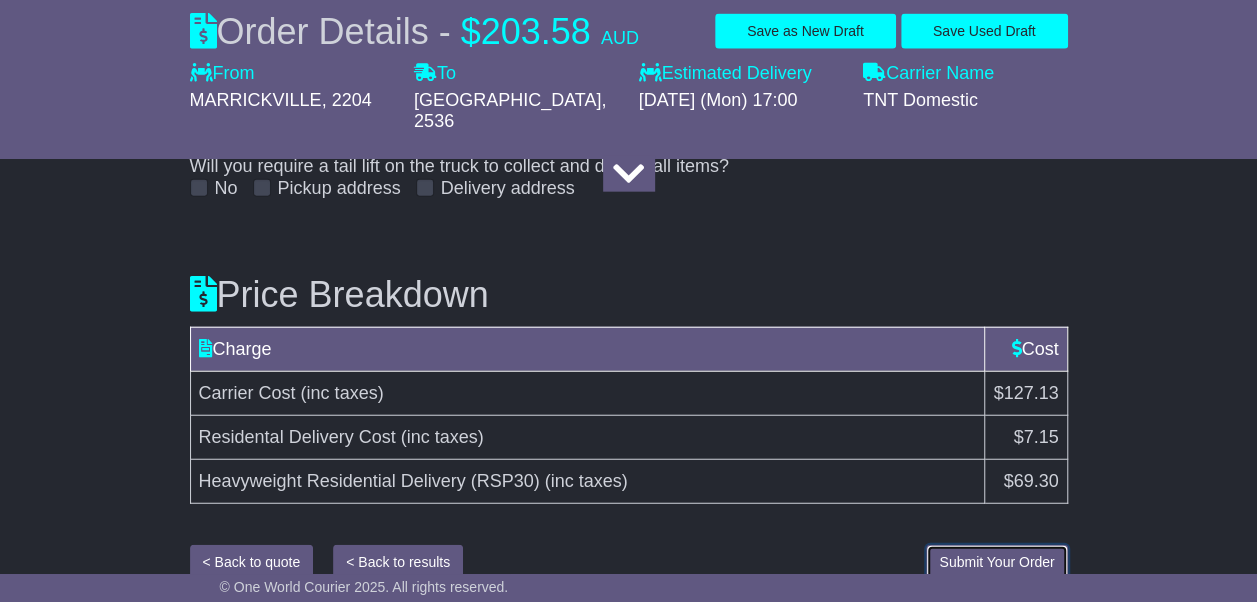 click on "Submit Your Order" at bounding box center [996, 562] 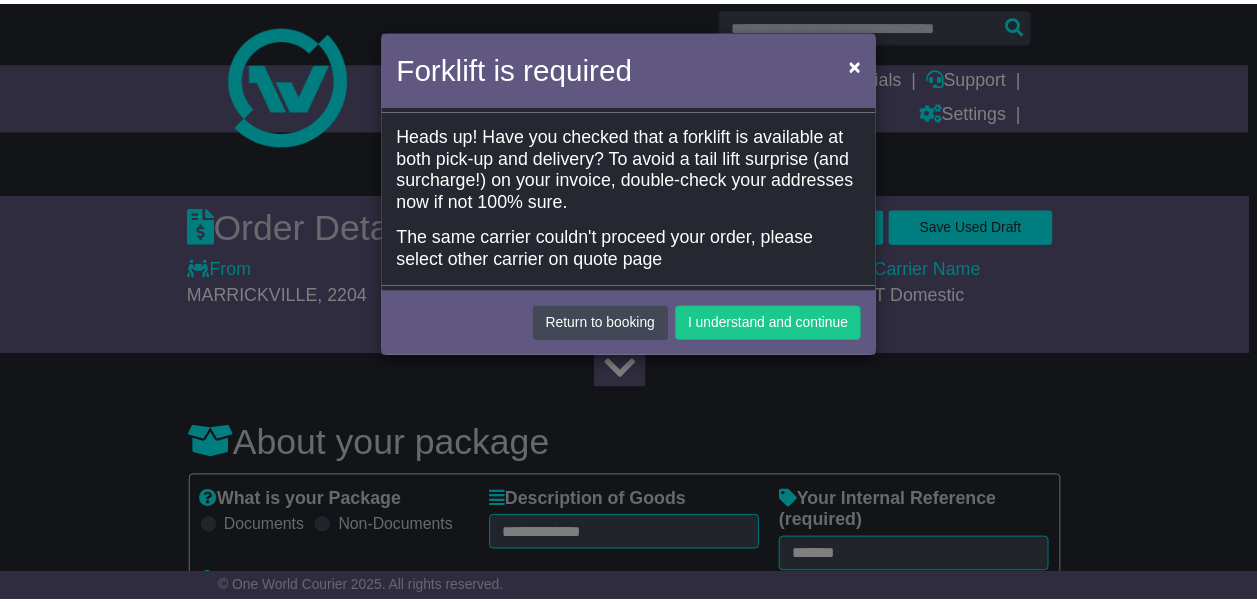 scroll, scrollTop: 0, scrollLeft: 0, axis: both 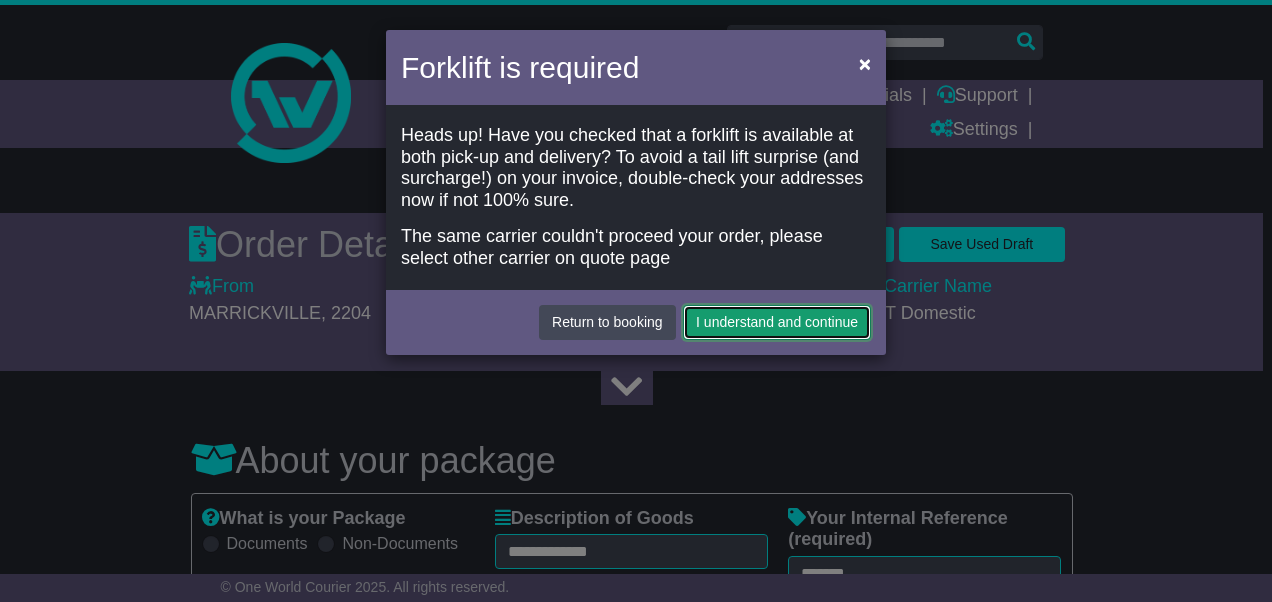 click on "I understand and continue" at bounding box center [777, 322] 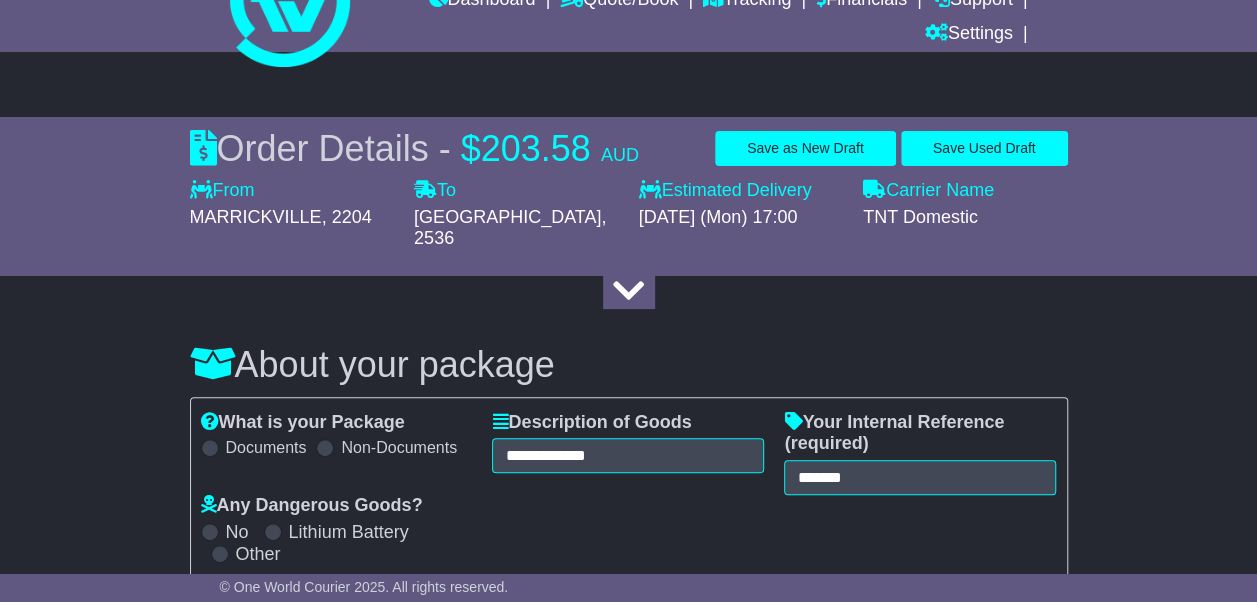 scroll, scrollTop: 0, scrollLeft: 0, axis: both 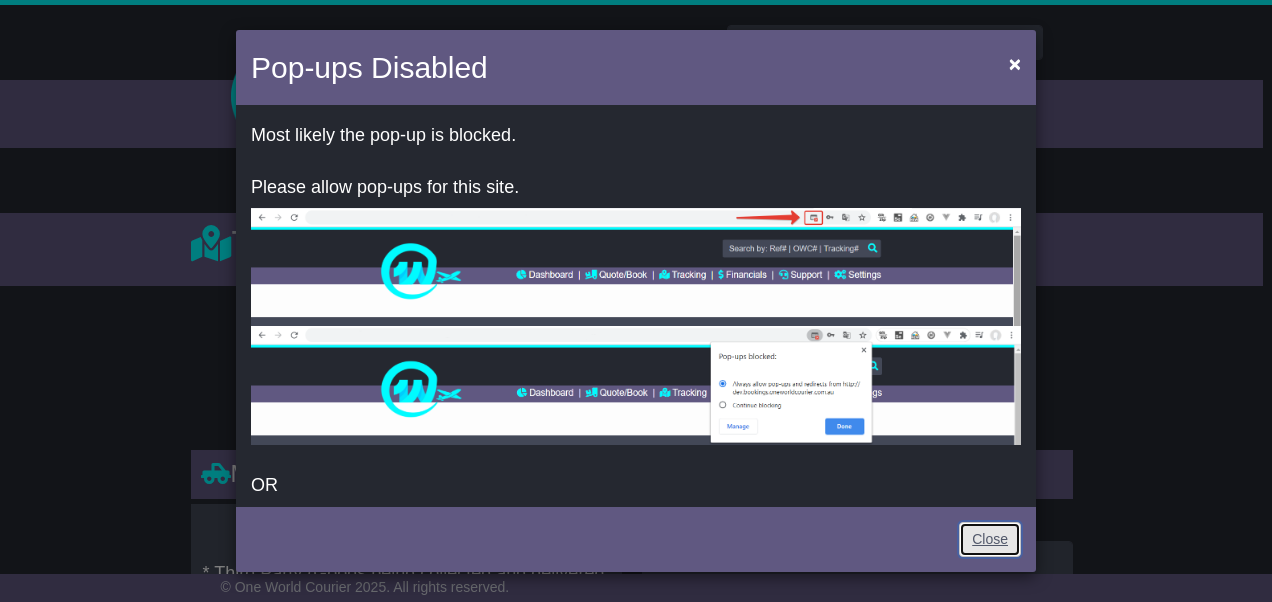 click on "Close" at bounding box center (990, 539) 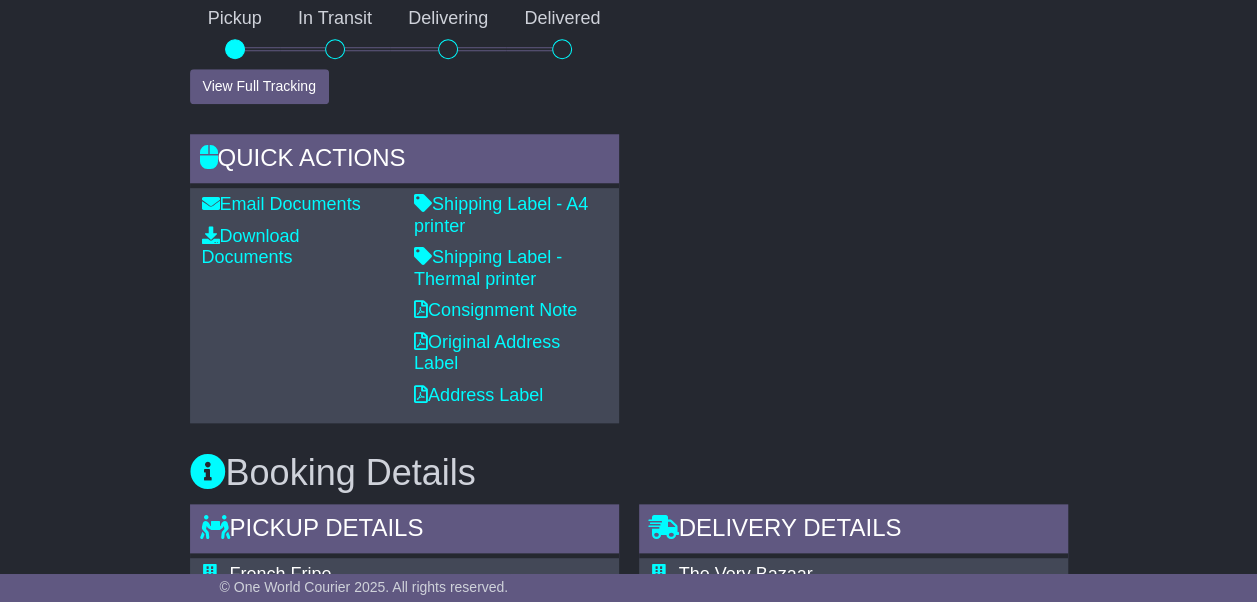 scroll, scrollTop: 900, scrollLeft: 0, axis: vertical 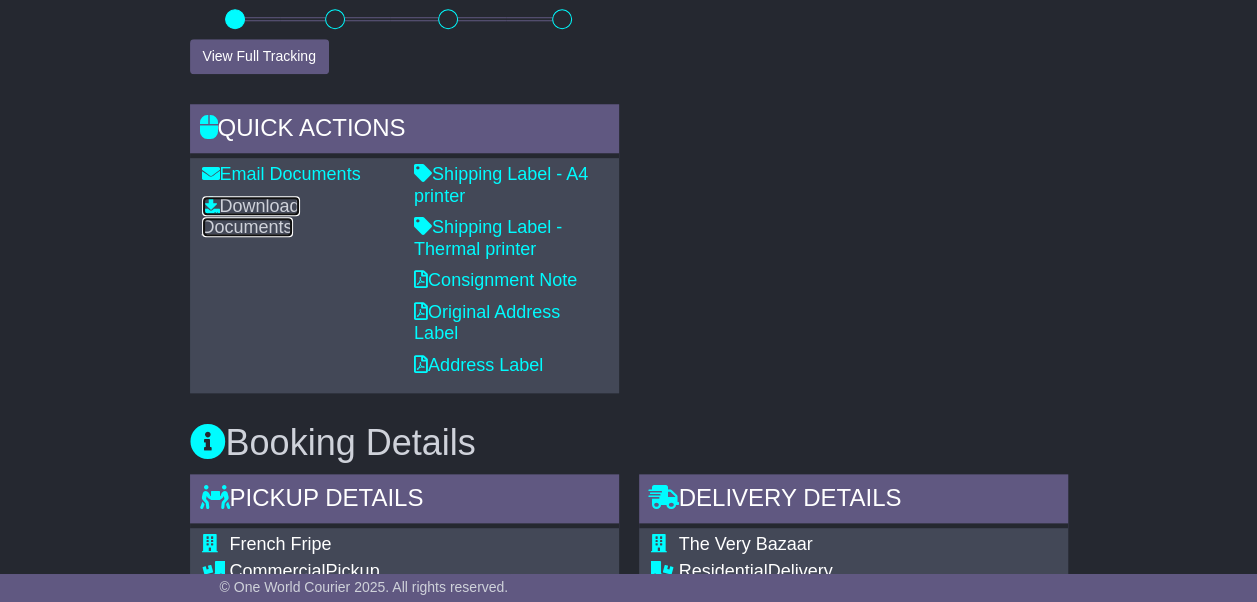 click on "Download Documents" at bounding box center [251, 217] 